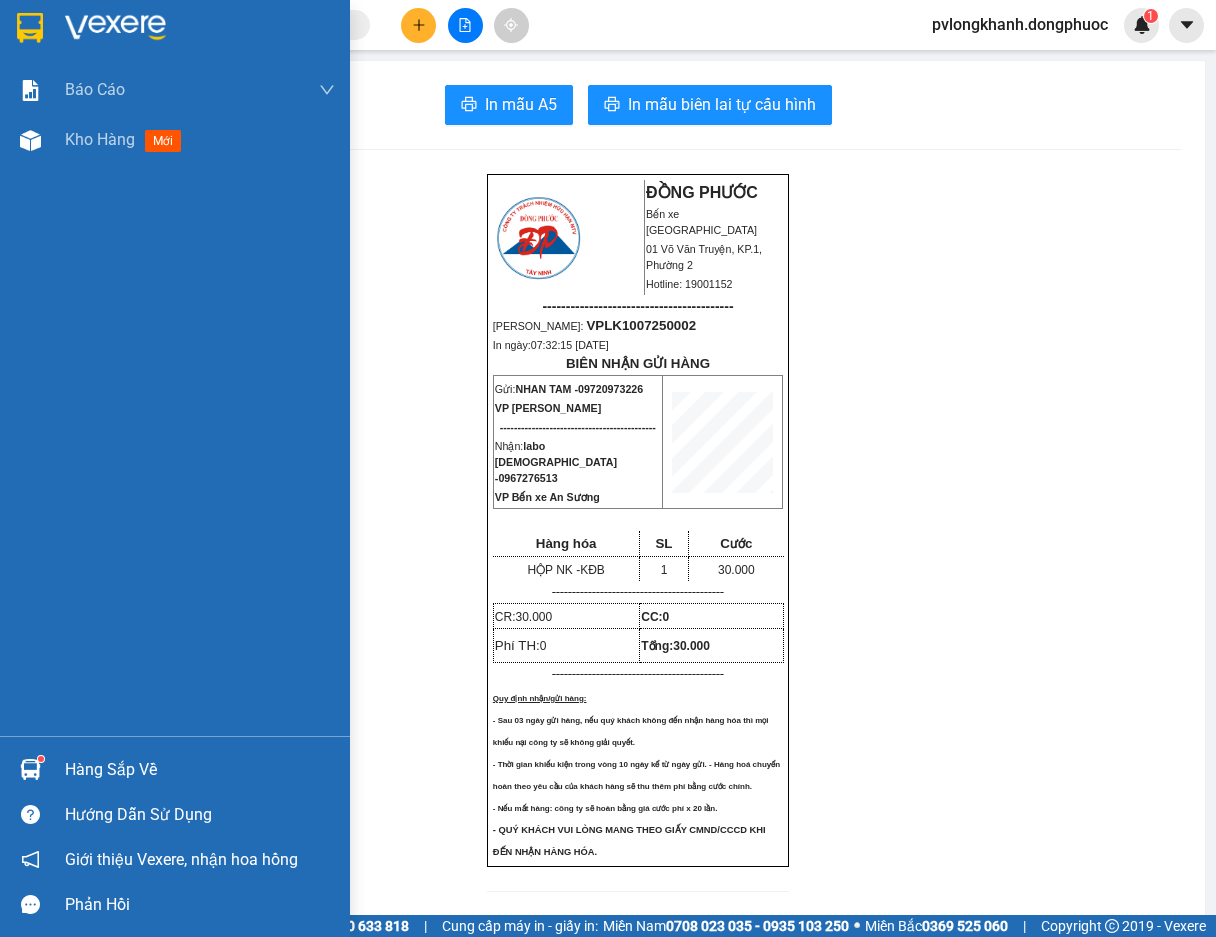 scroll, scrollTop: 0, scrollLeft: 0, axis: both 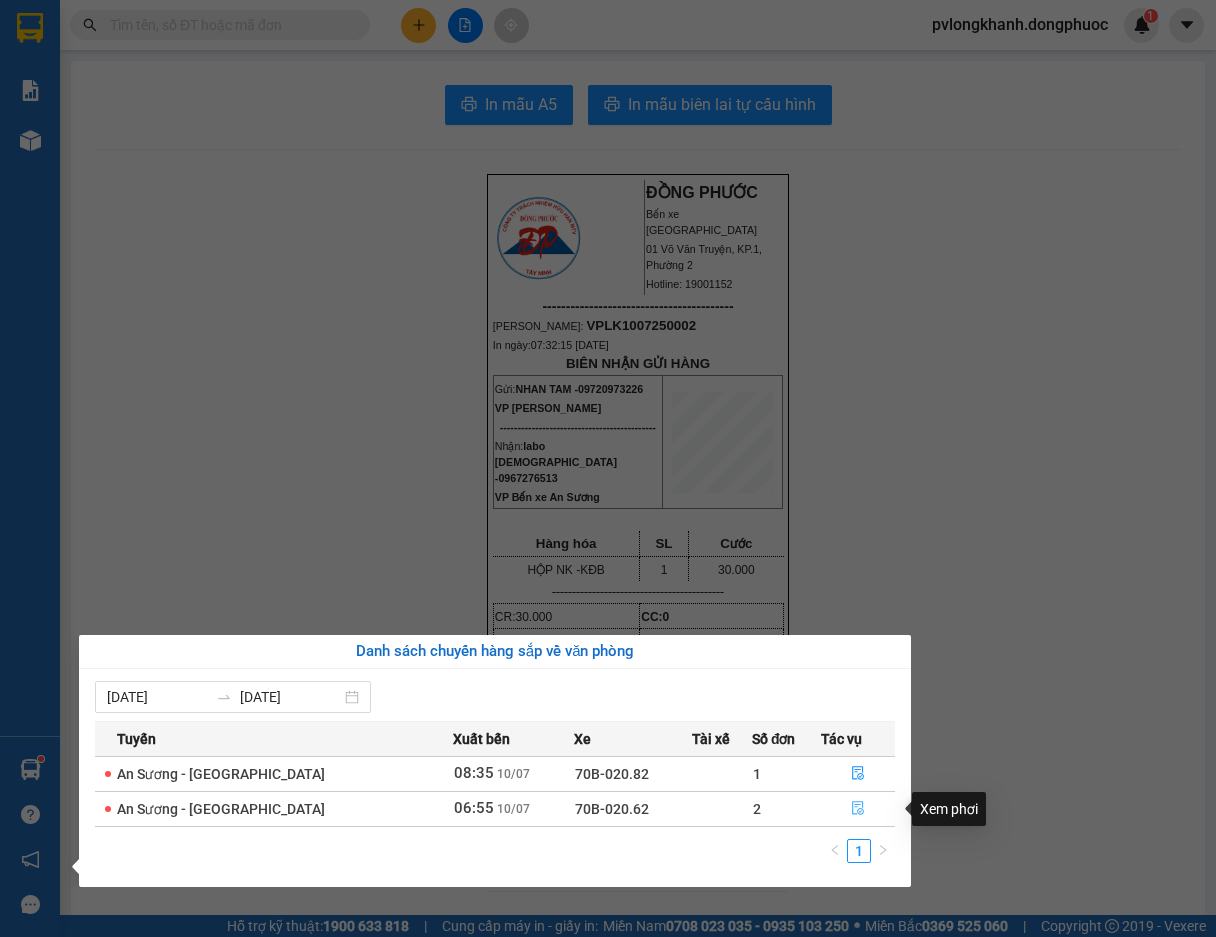 click 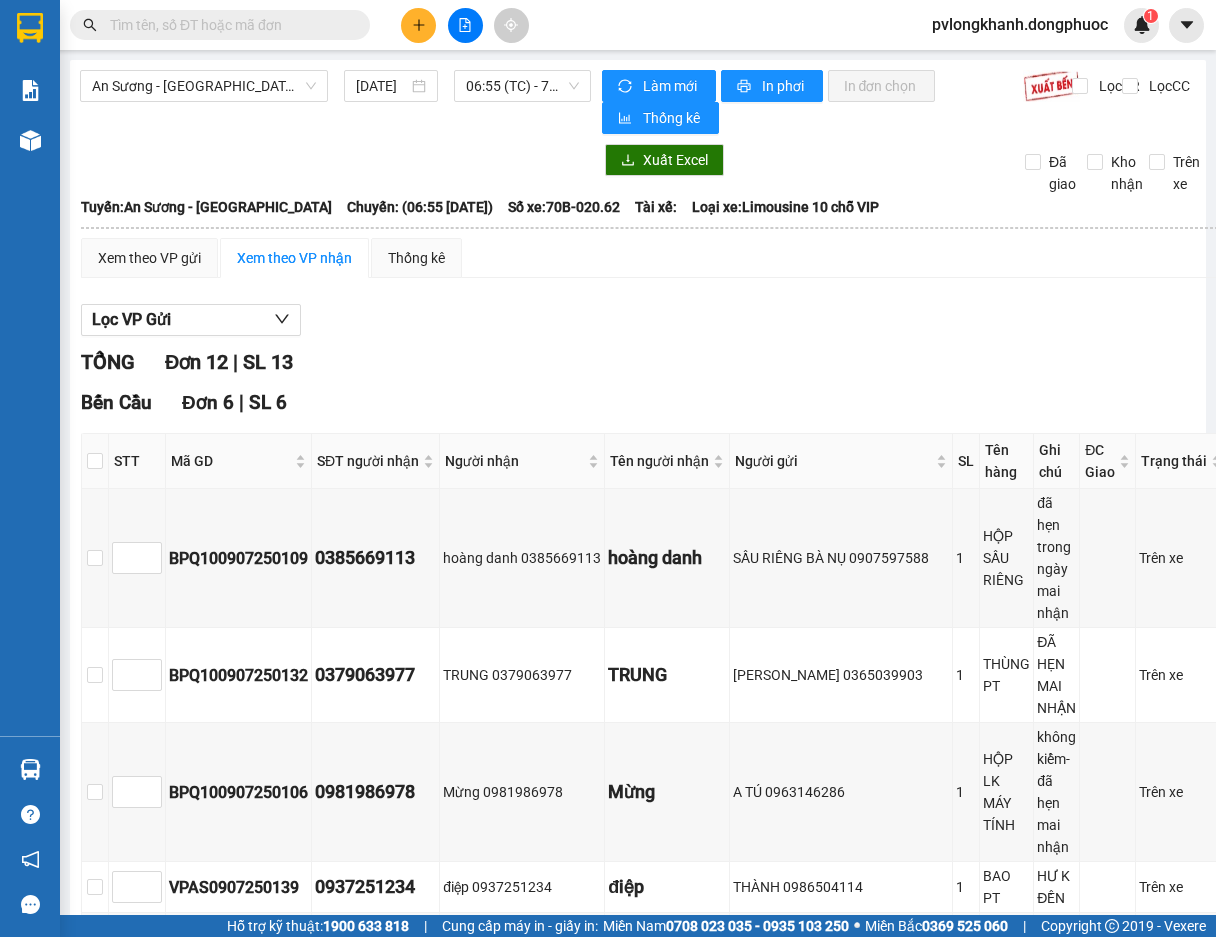 type on "[DATE]" 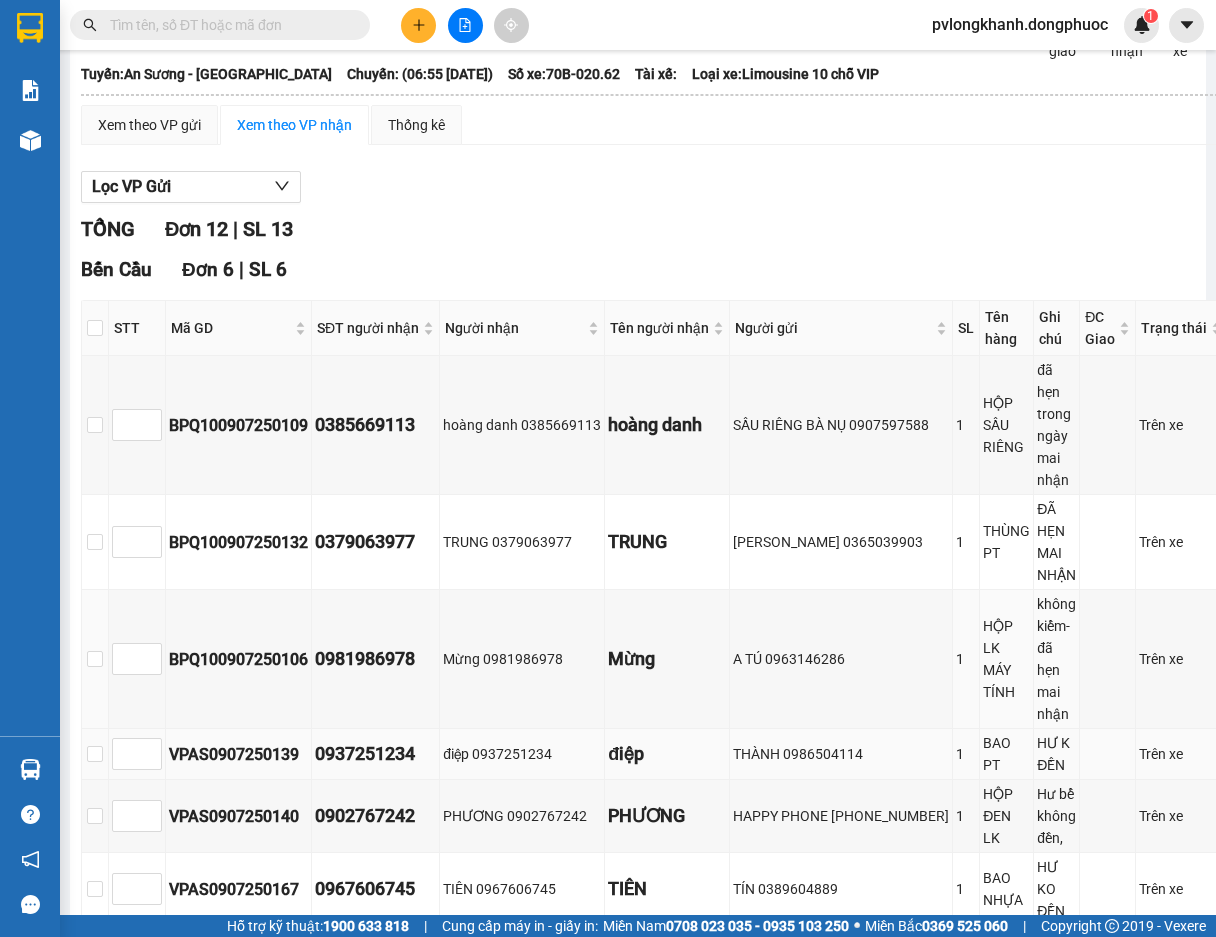 scroll, scrollTop: 533, scrollLeft: 0, axis: vertical 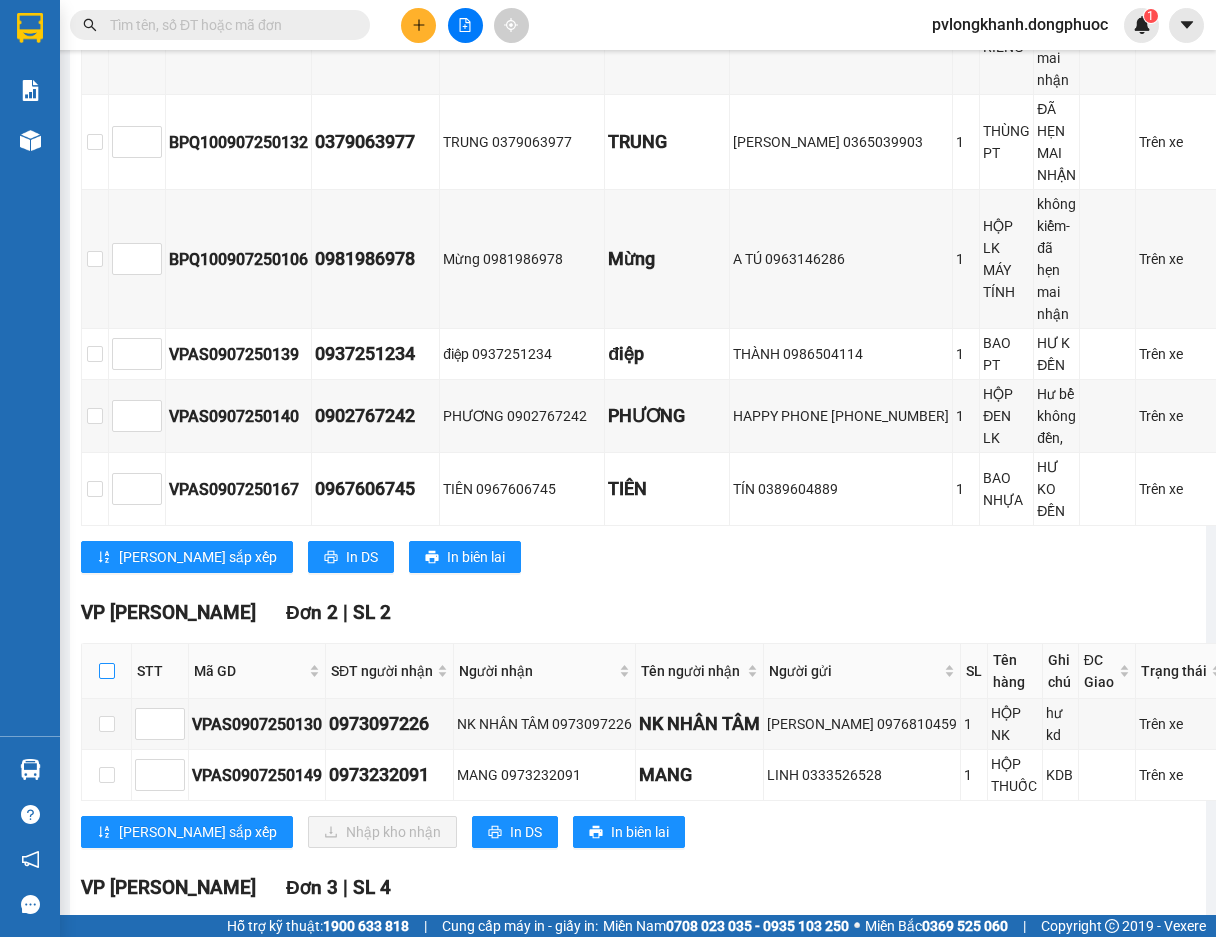 click at bounding box center (107, 671) 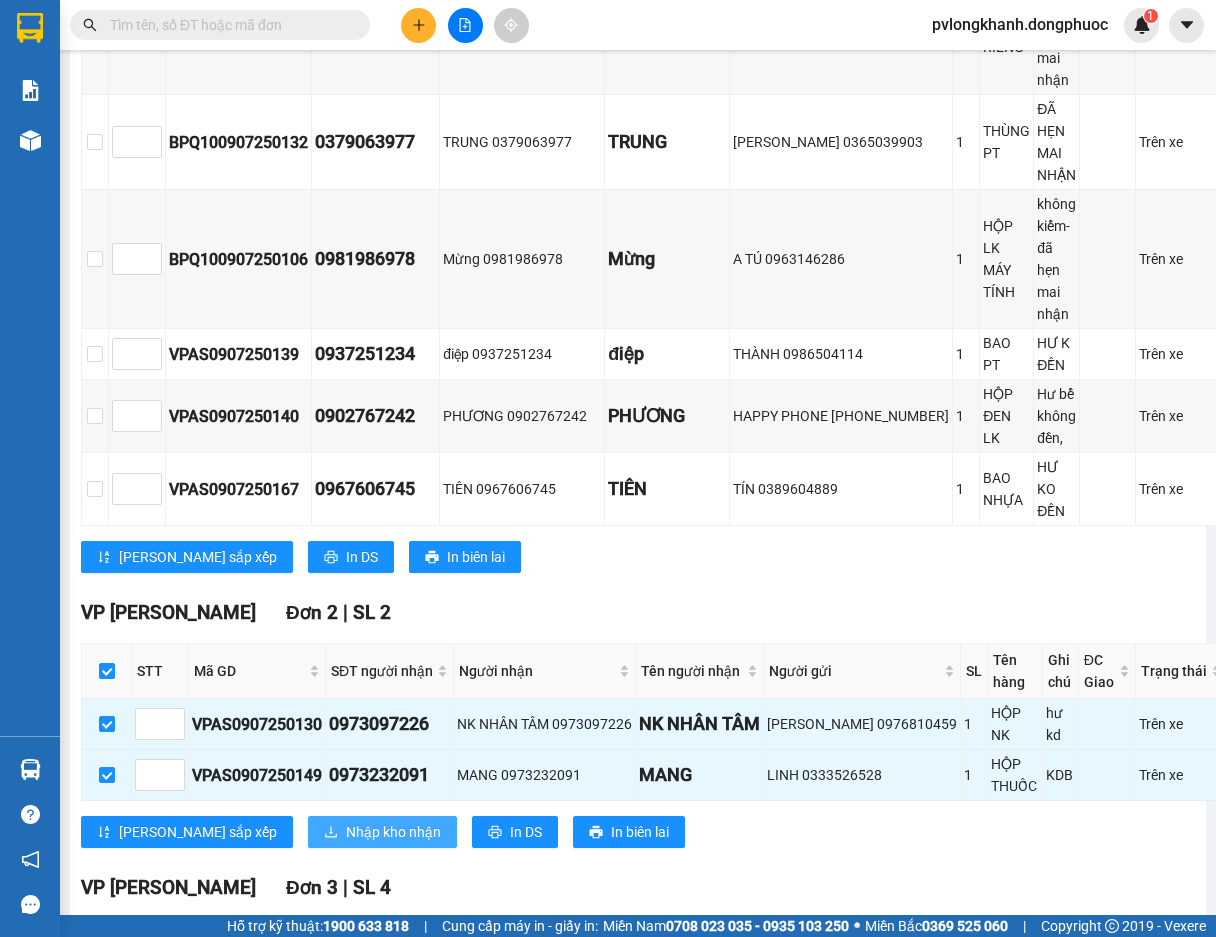 click on "Nhập kho nhận" at bounding box center (393, 832) 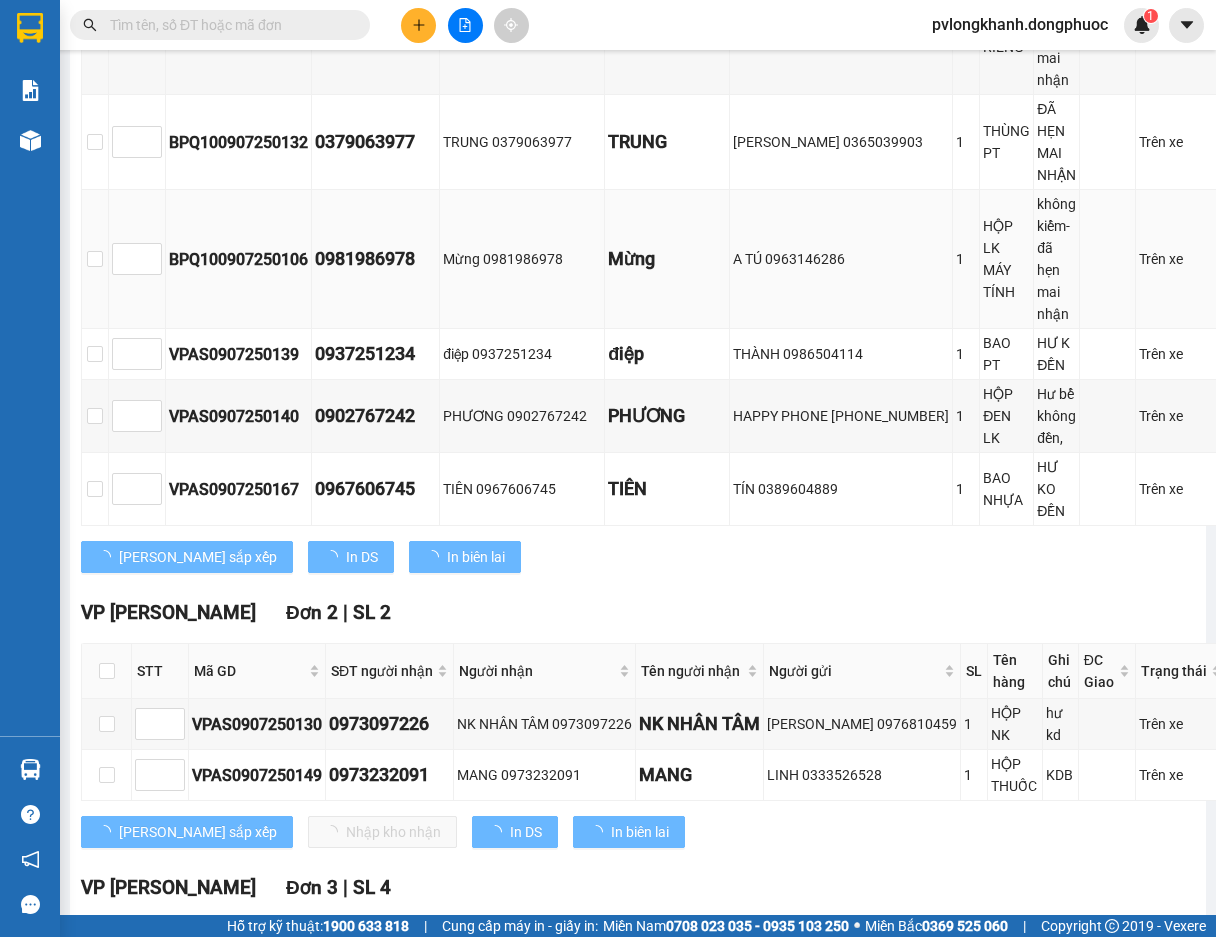 scroll, scrollTop: 0, scrollLeft: 0, axis: both 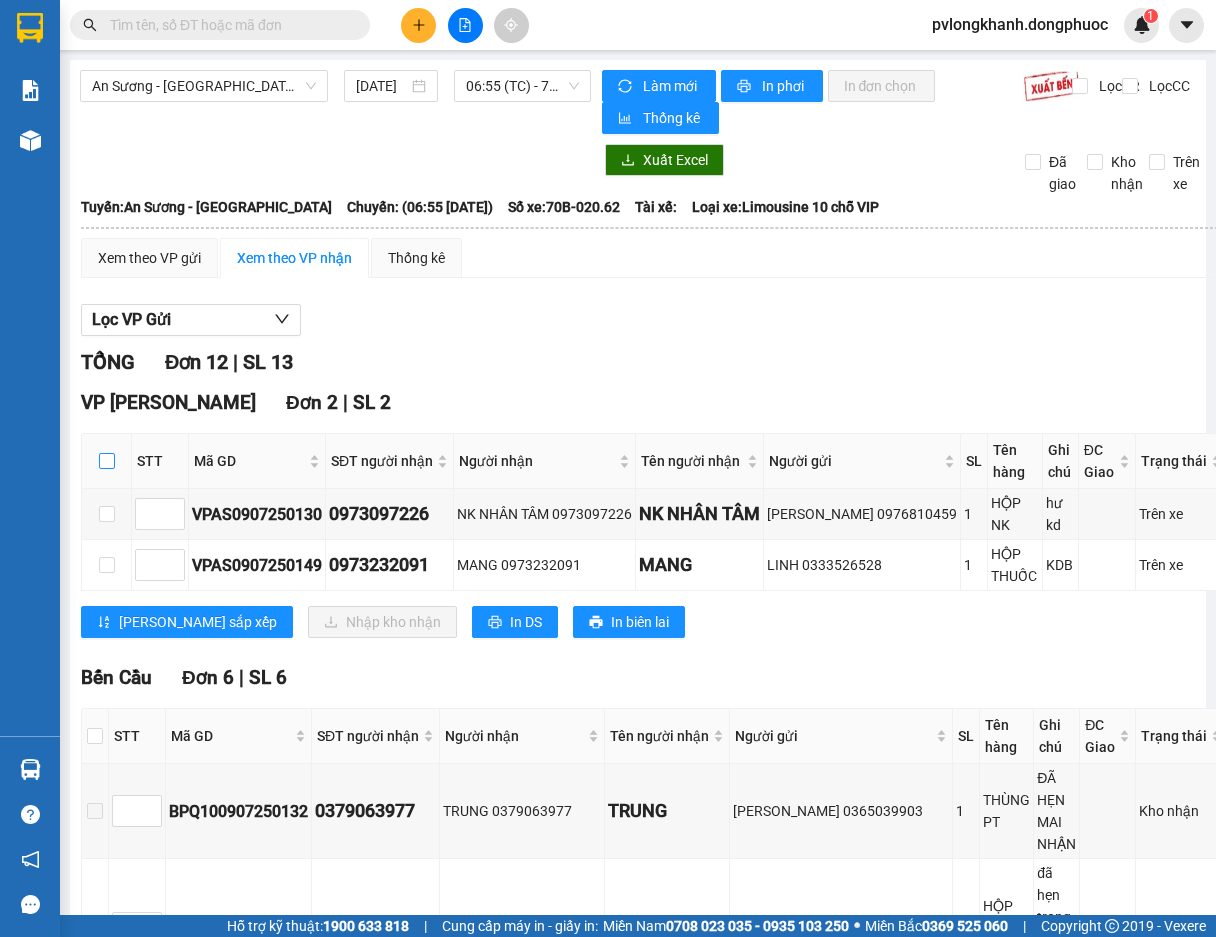 click at bounding box center [107, 461] 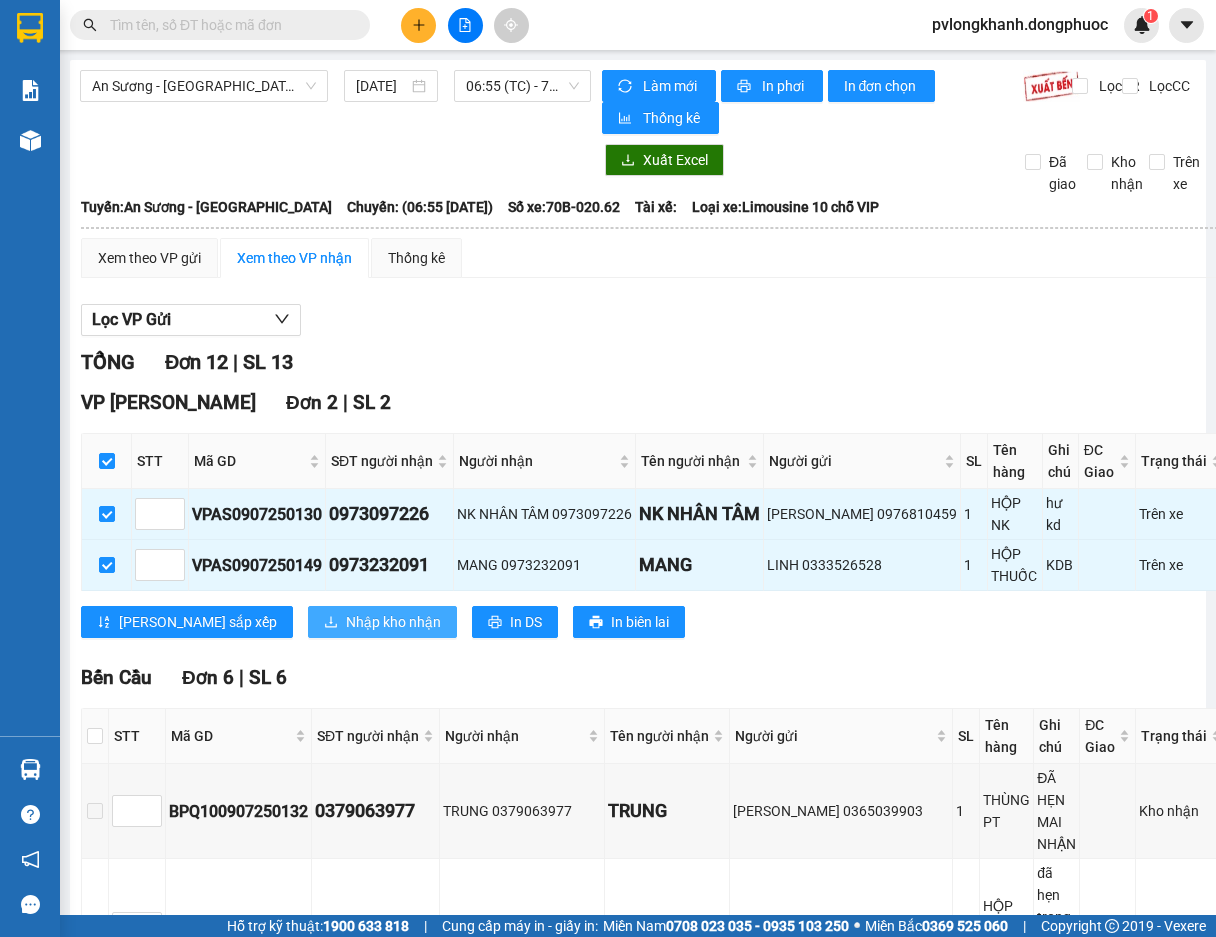 click on "Nhập kho nhận" at bounding box center [393, 622] 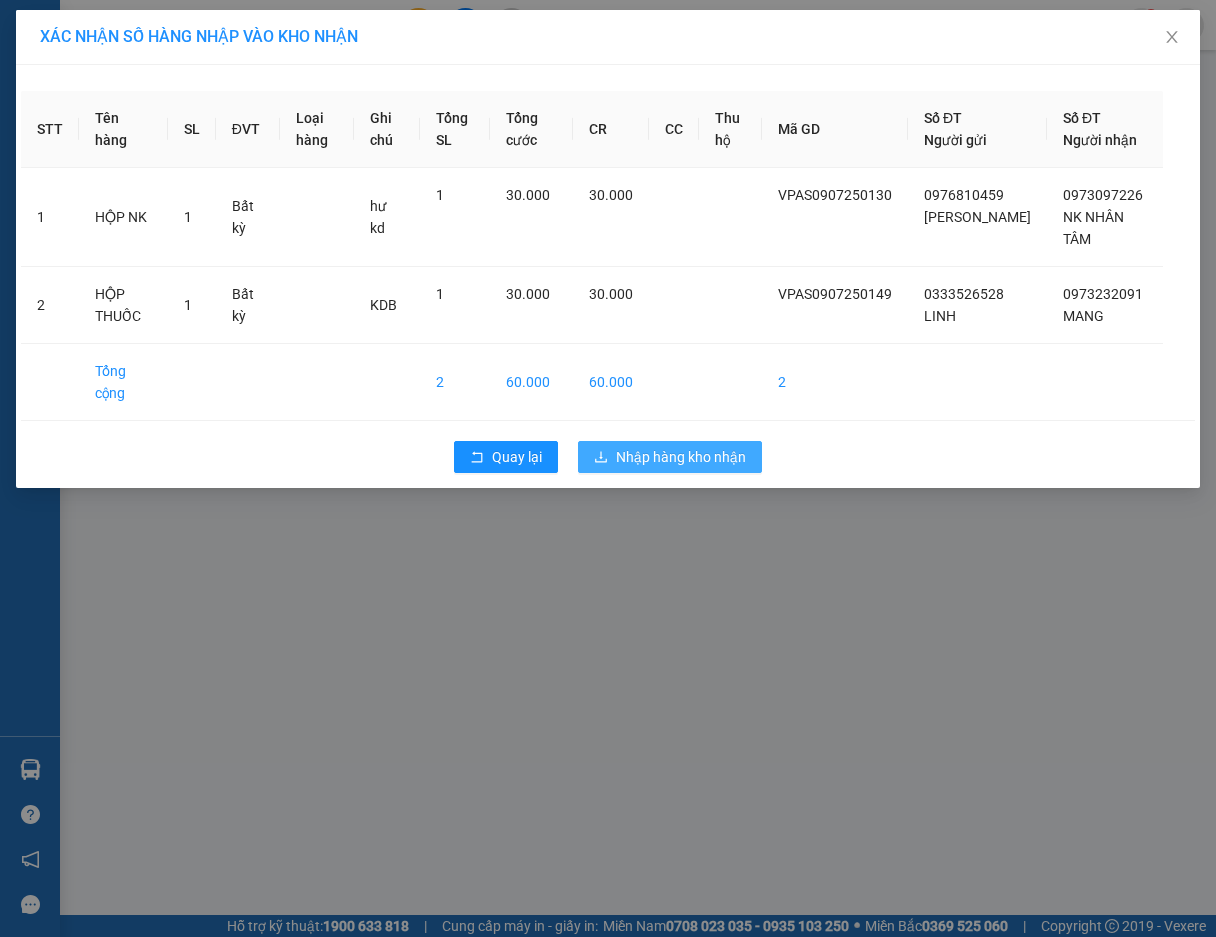 click on "Nhập hàng kho nhận" at bounding box center (681, 457) 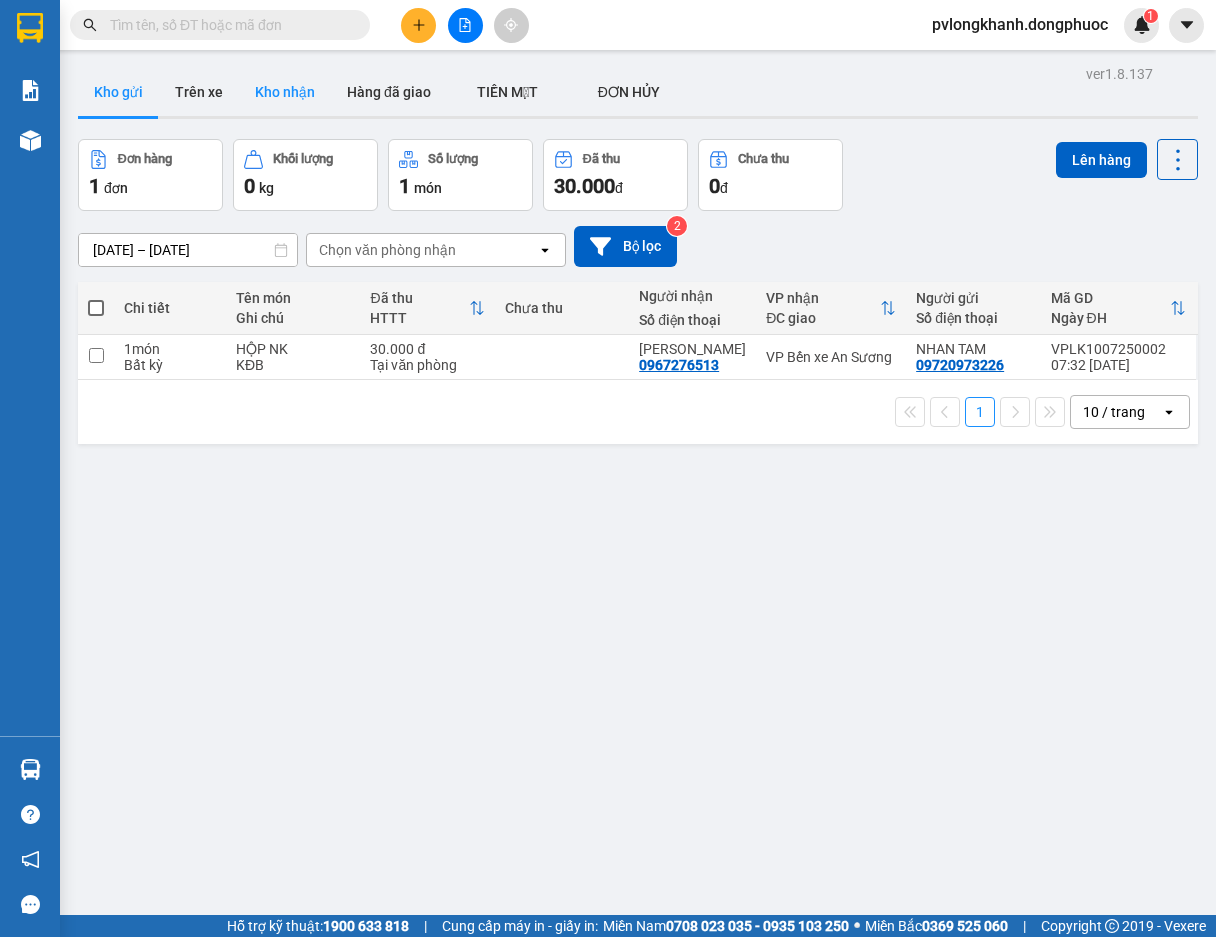 click on "Kho nhận" at bounding box center [285, 92] 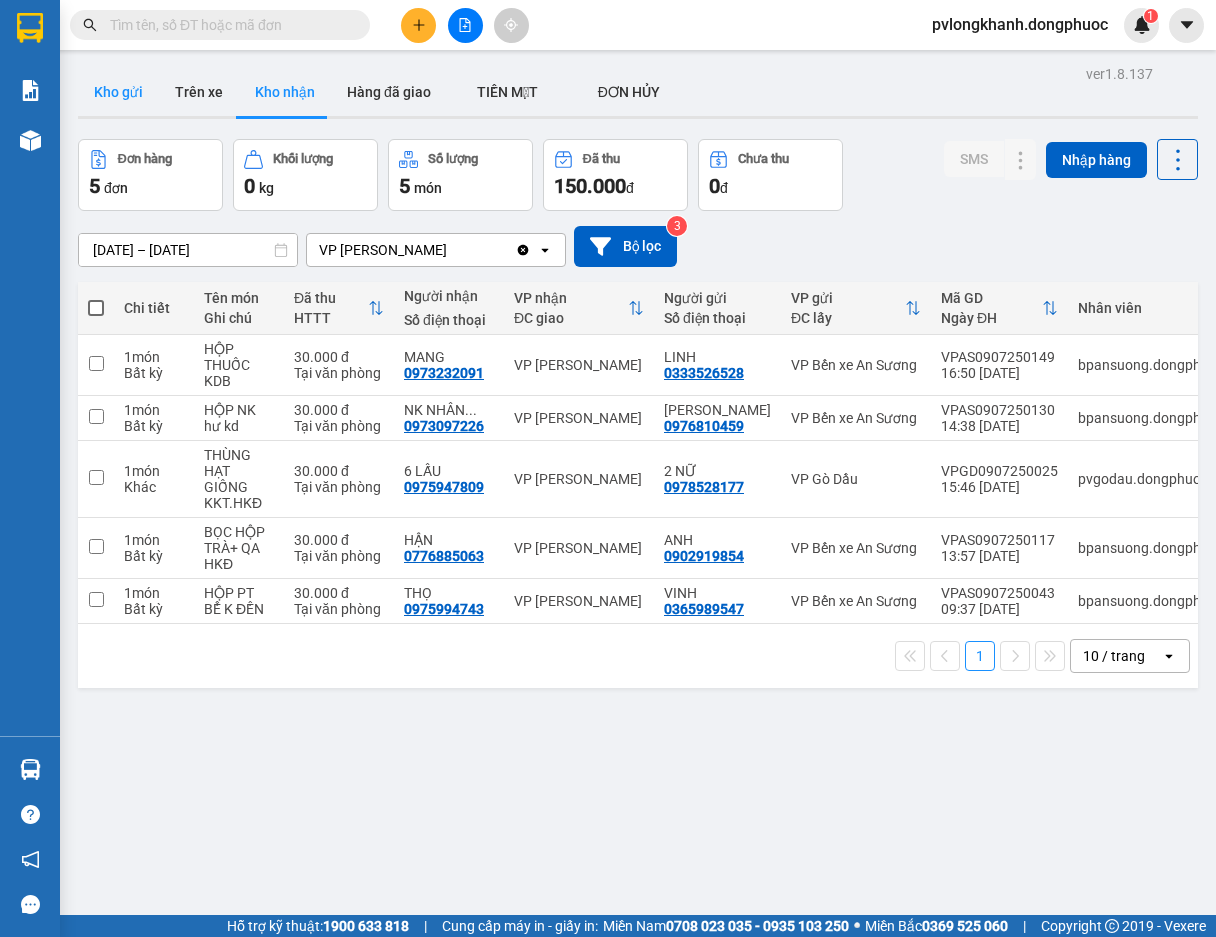 click on "Kho gửi" at bounding box center (118, 92) 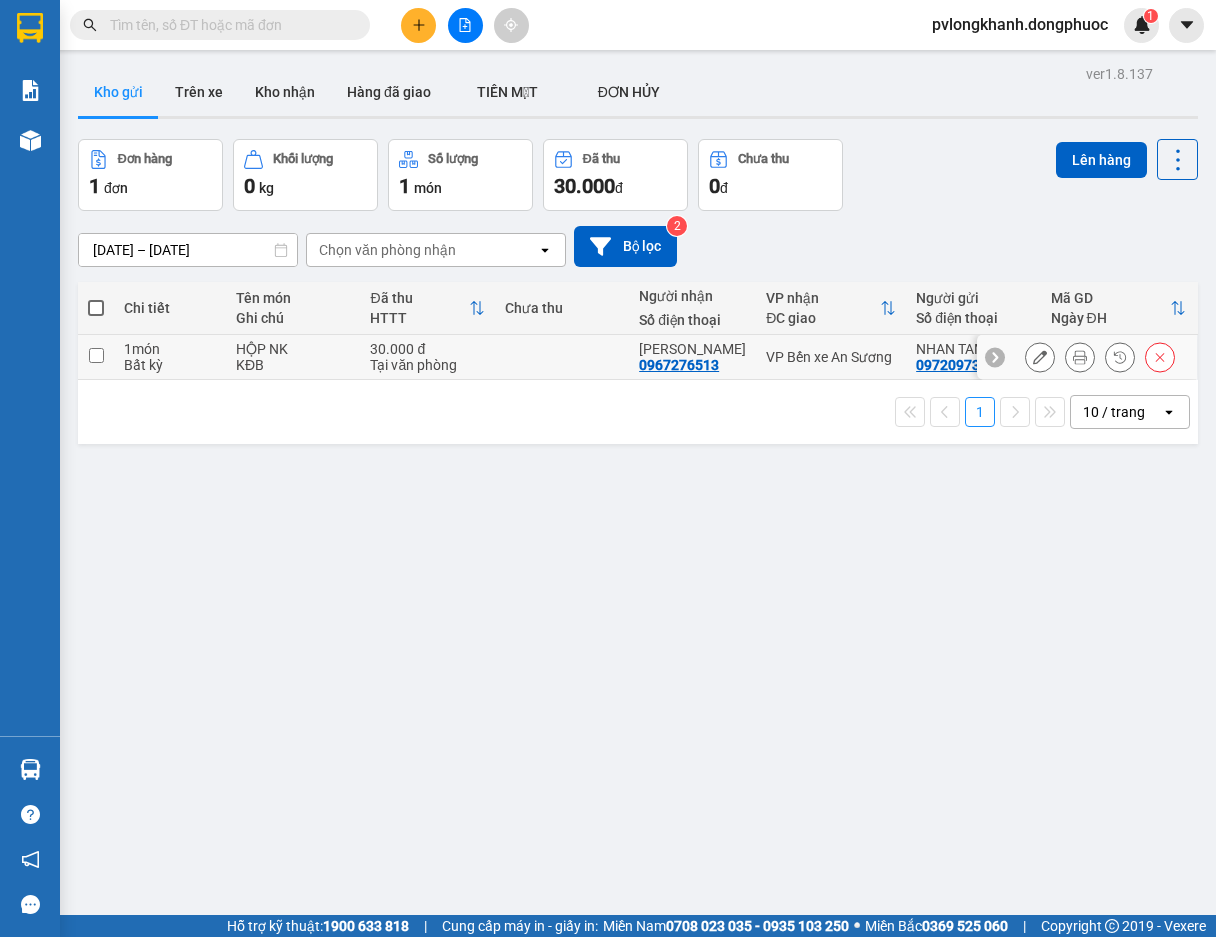 click at bounding box center [96, 355] 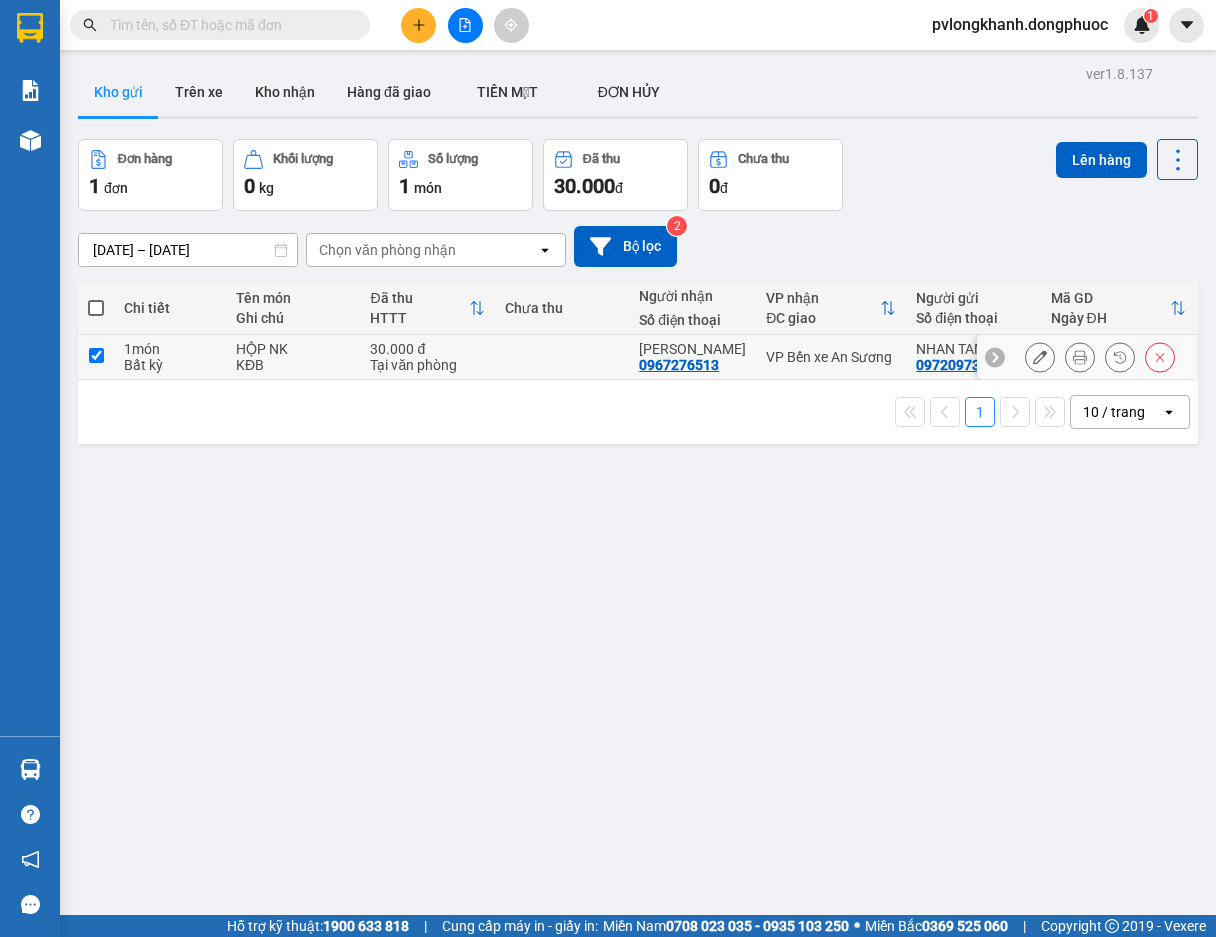 checkbox on "true" 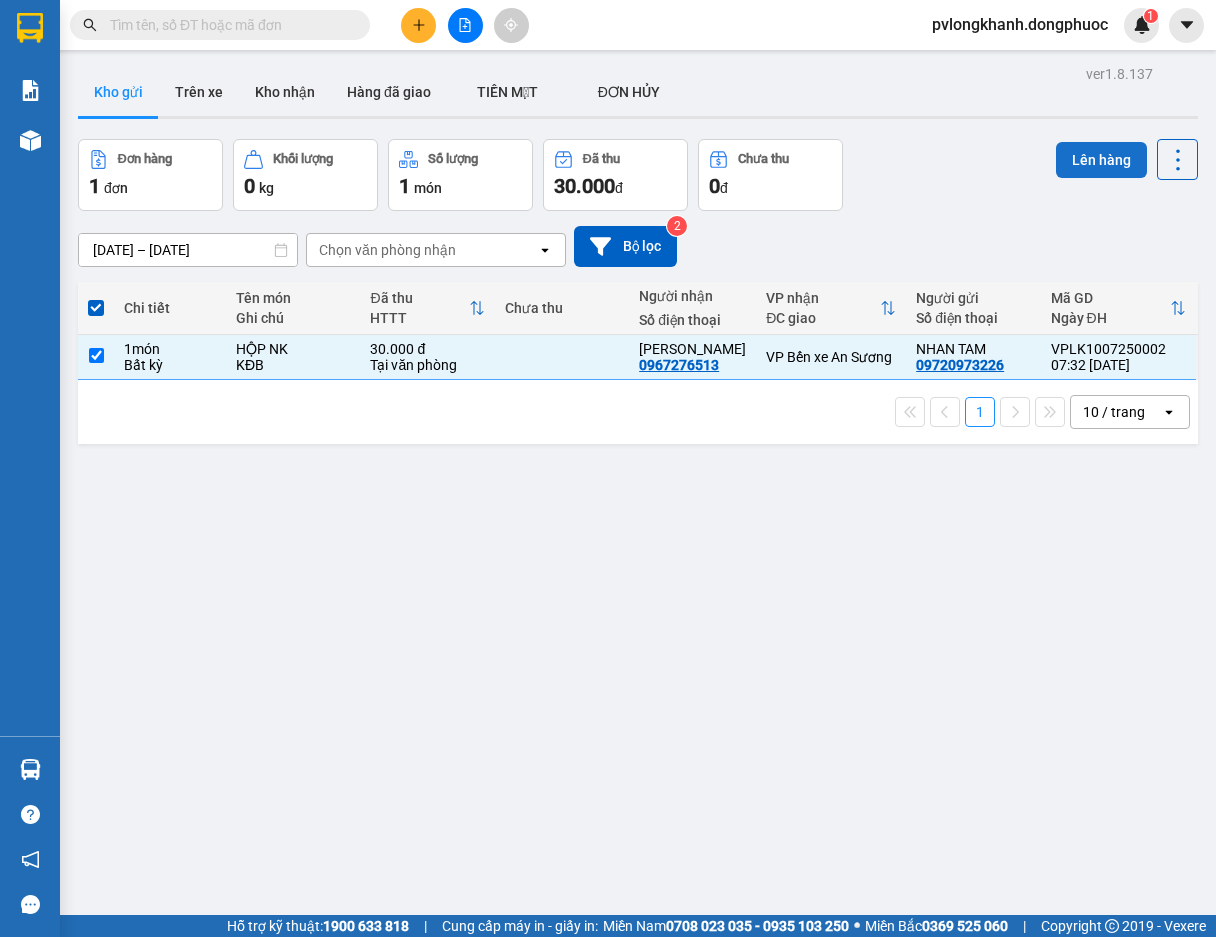 click on "Lên hàng" at bounding box center [1101, 160] 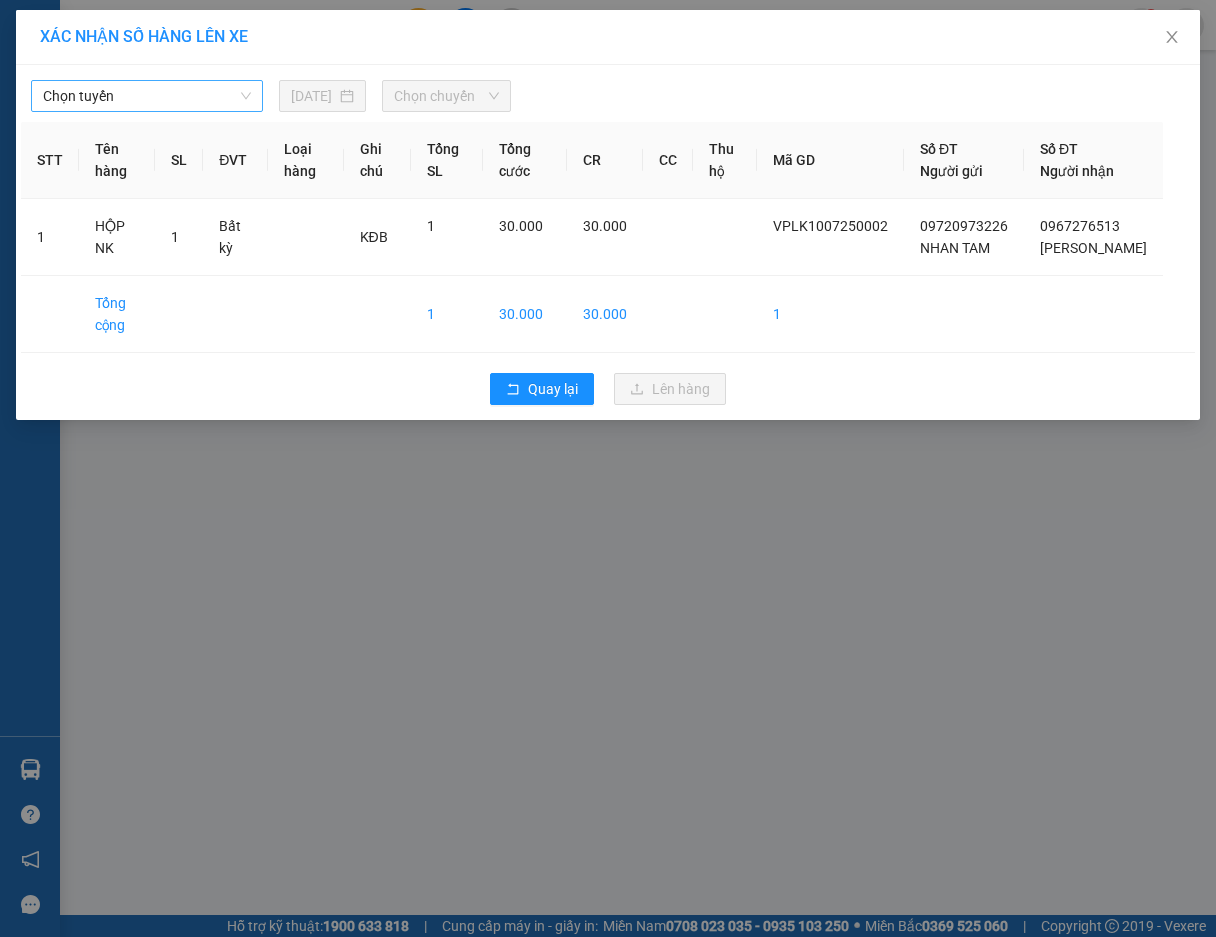 click on "Chọn tuyến" at bounding box center [147, 96] 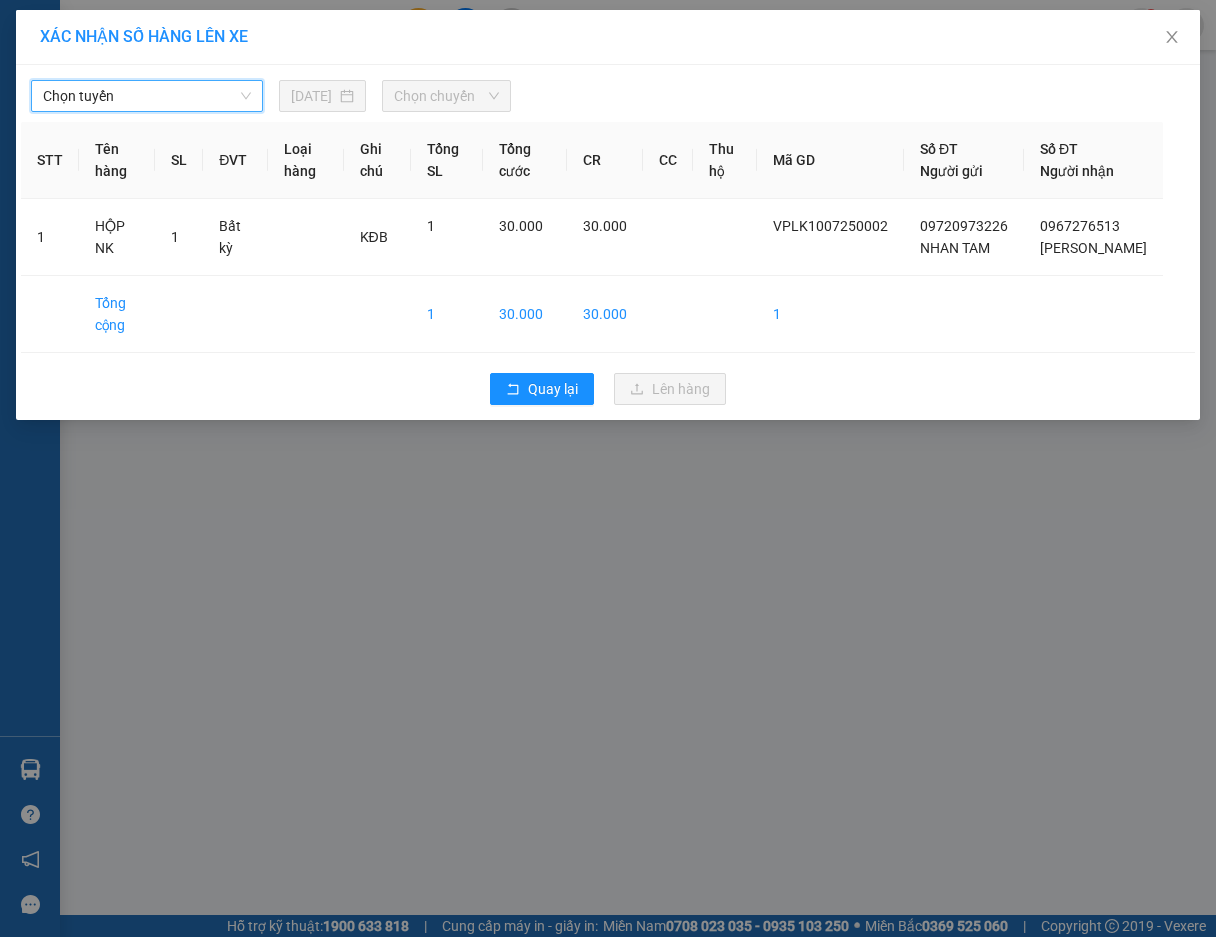 click on "Chọn tuyến" at bounding box center [147, 96] 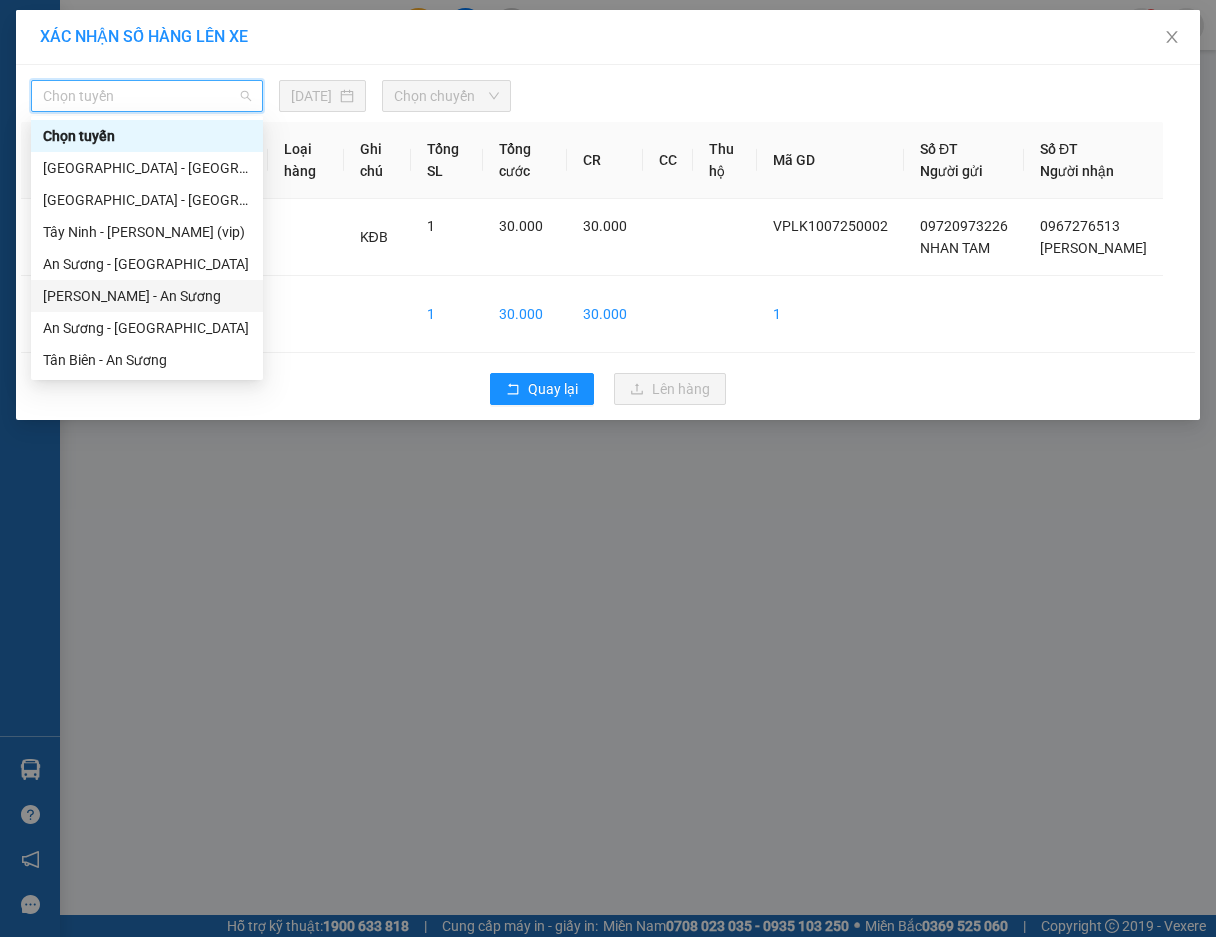 click on "[PERSON_NAME] - An Sương" at bounding box center (147, 296) 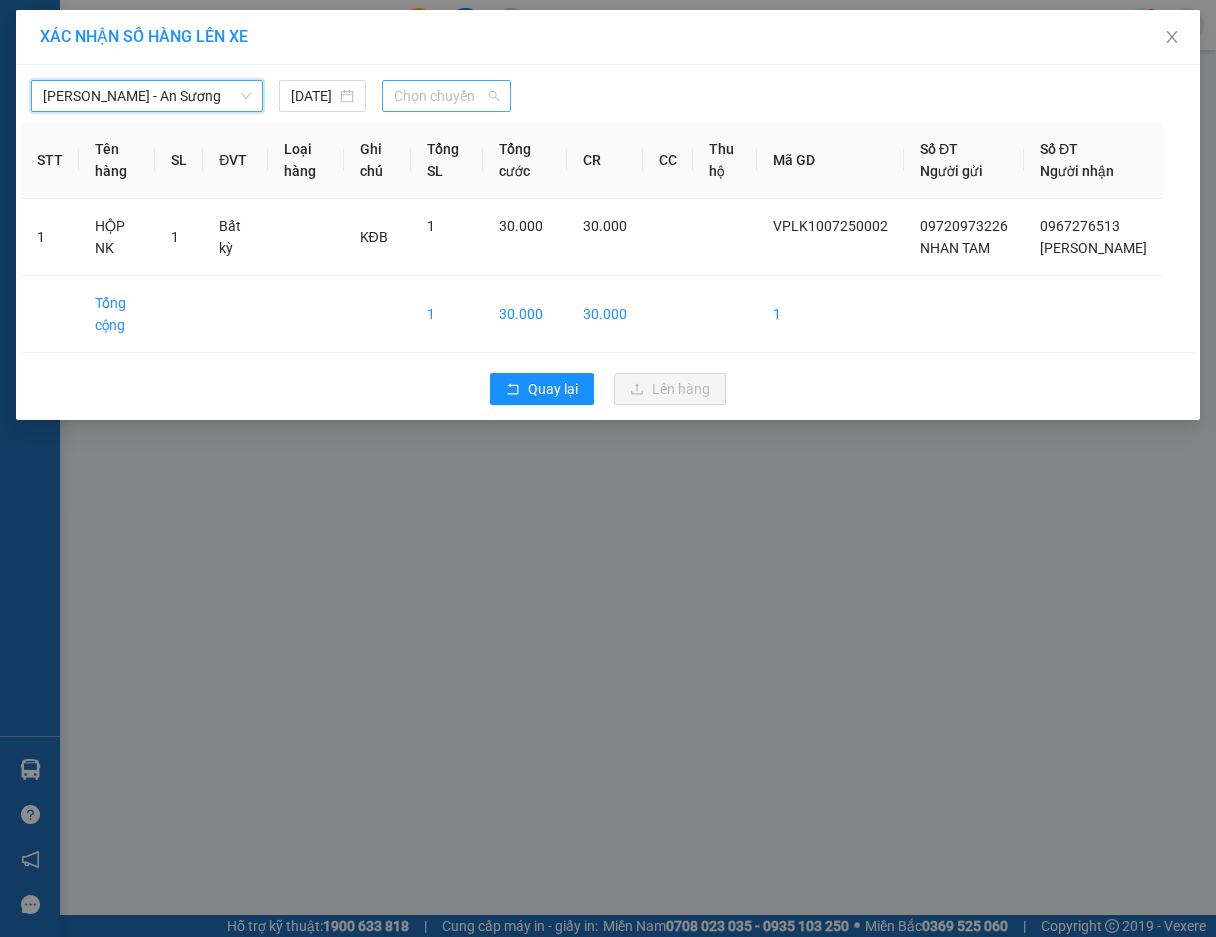 click on "Chọn chuyến" at bounding box center [446, 96] 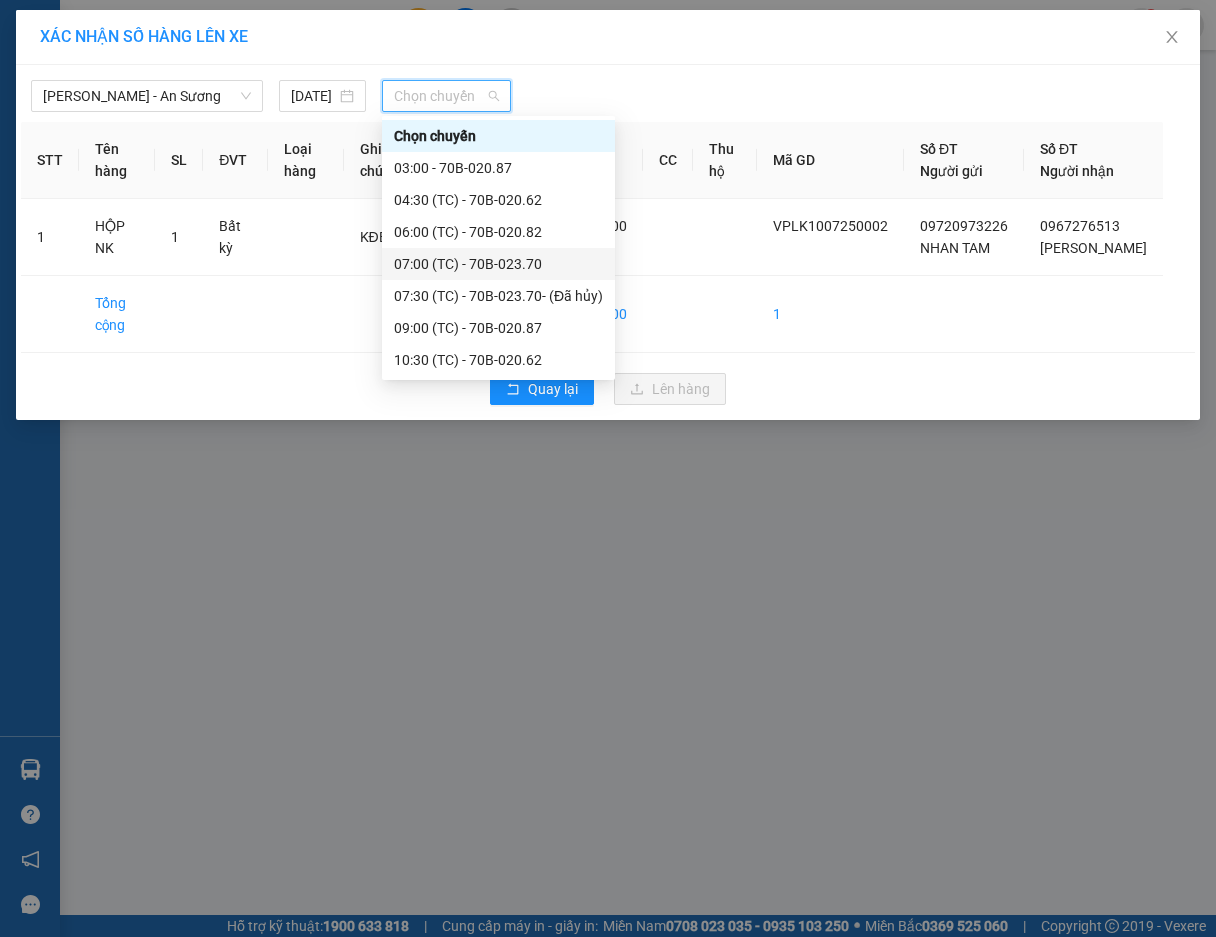click on "07:00   (TC)   - 70B-023.70" at bounding box center (498, 264) 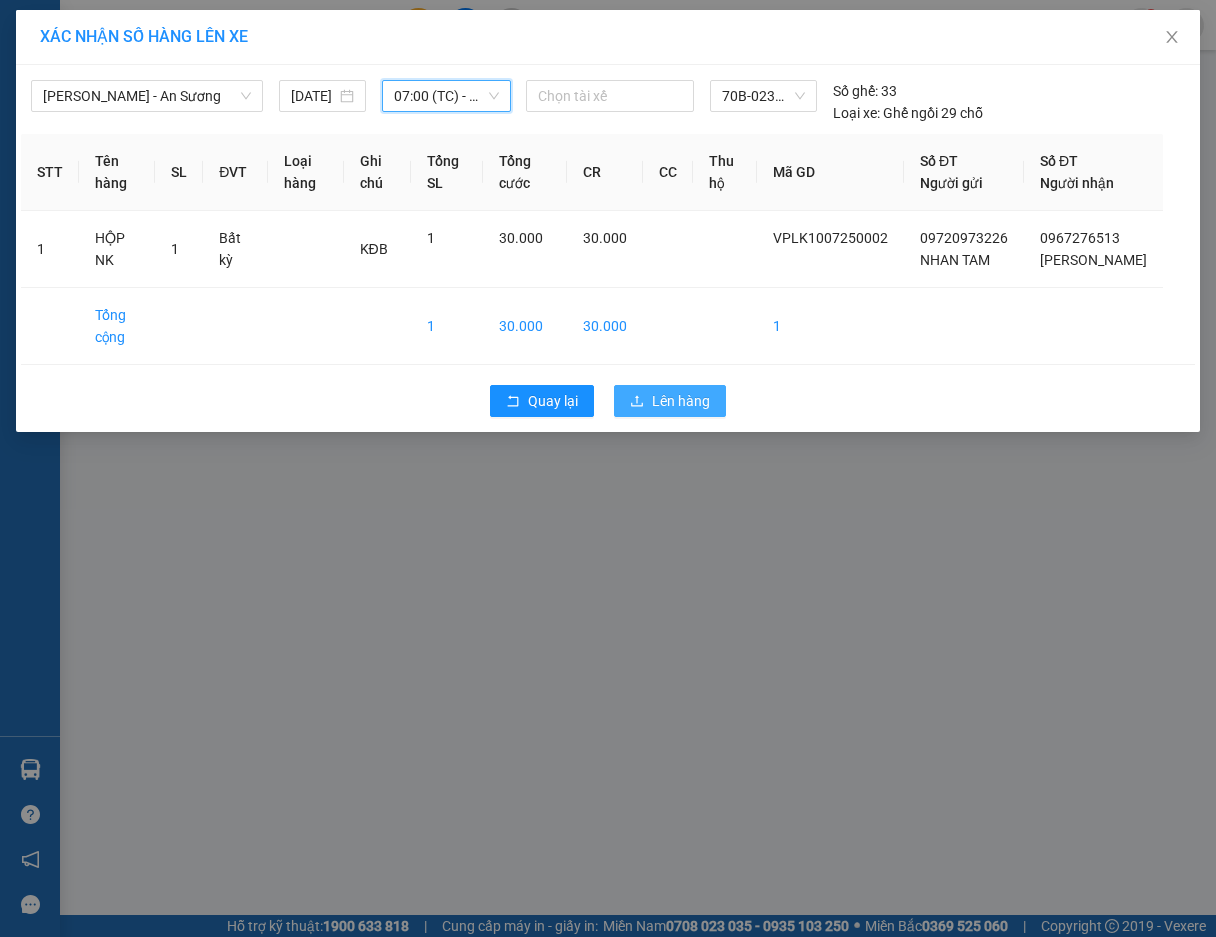 click on "Lên hàng" at bounding box center (681, 401) 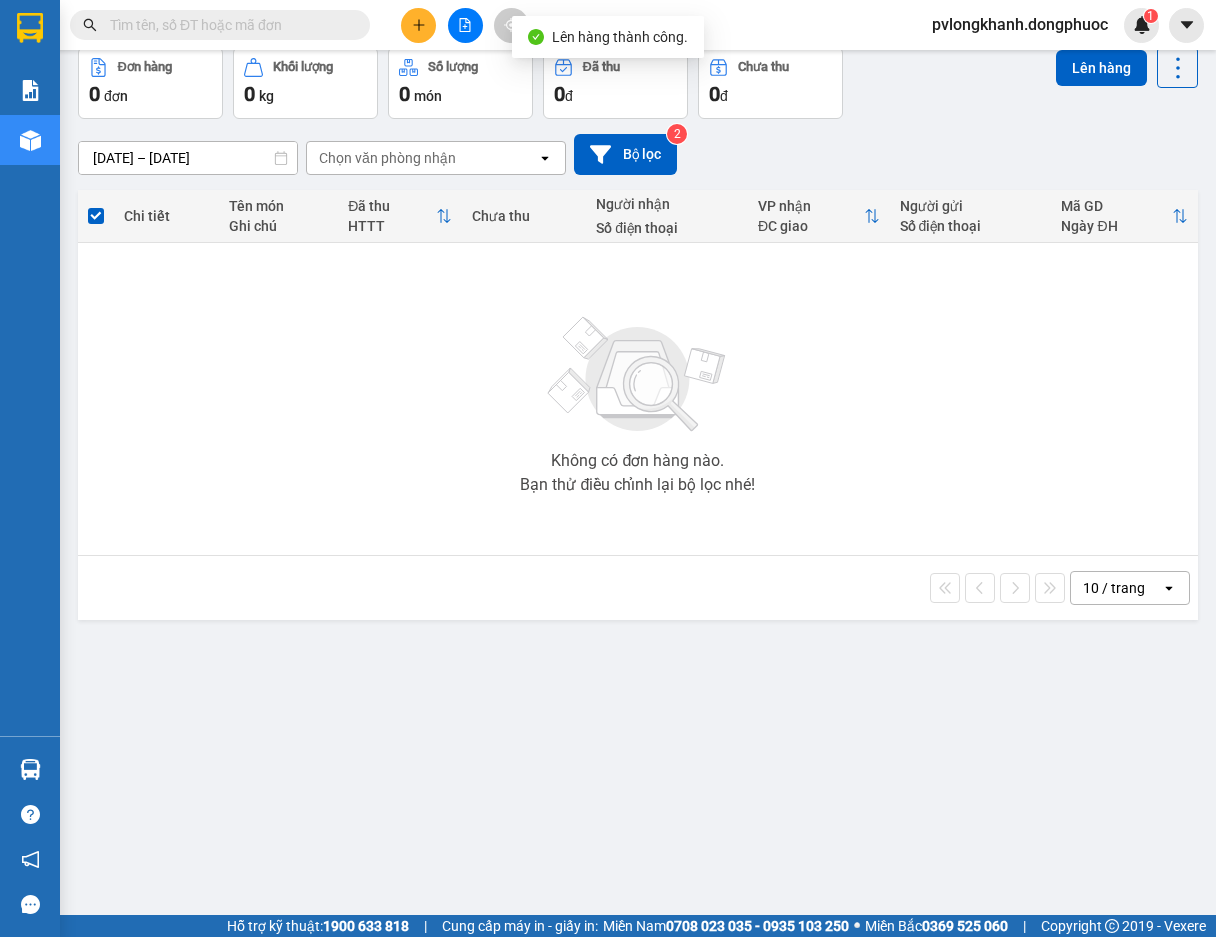 scroll, scrollTop: 0, scrollLeft: 0, axis: both 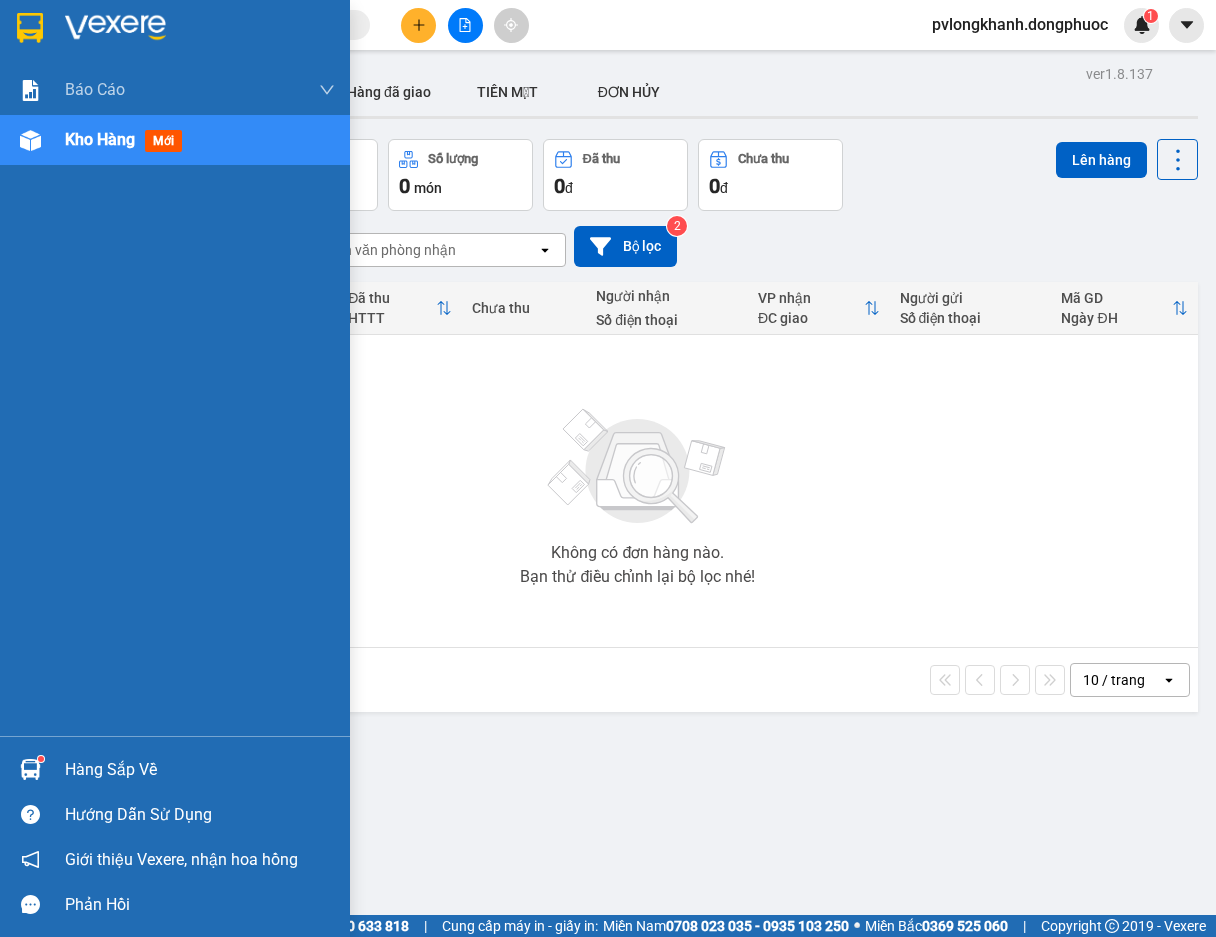 click on "Hàng sắp về" at bounding box center [200, 770] 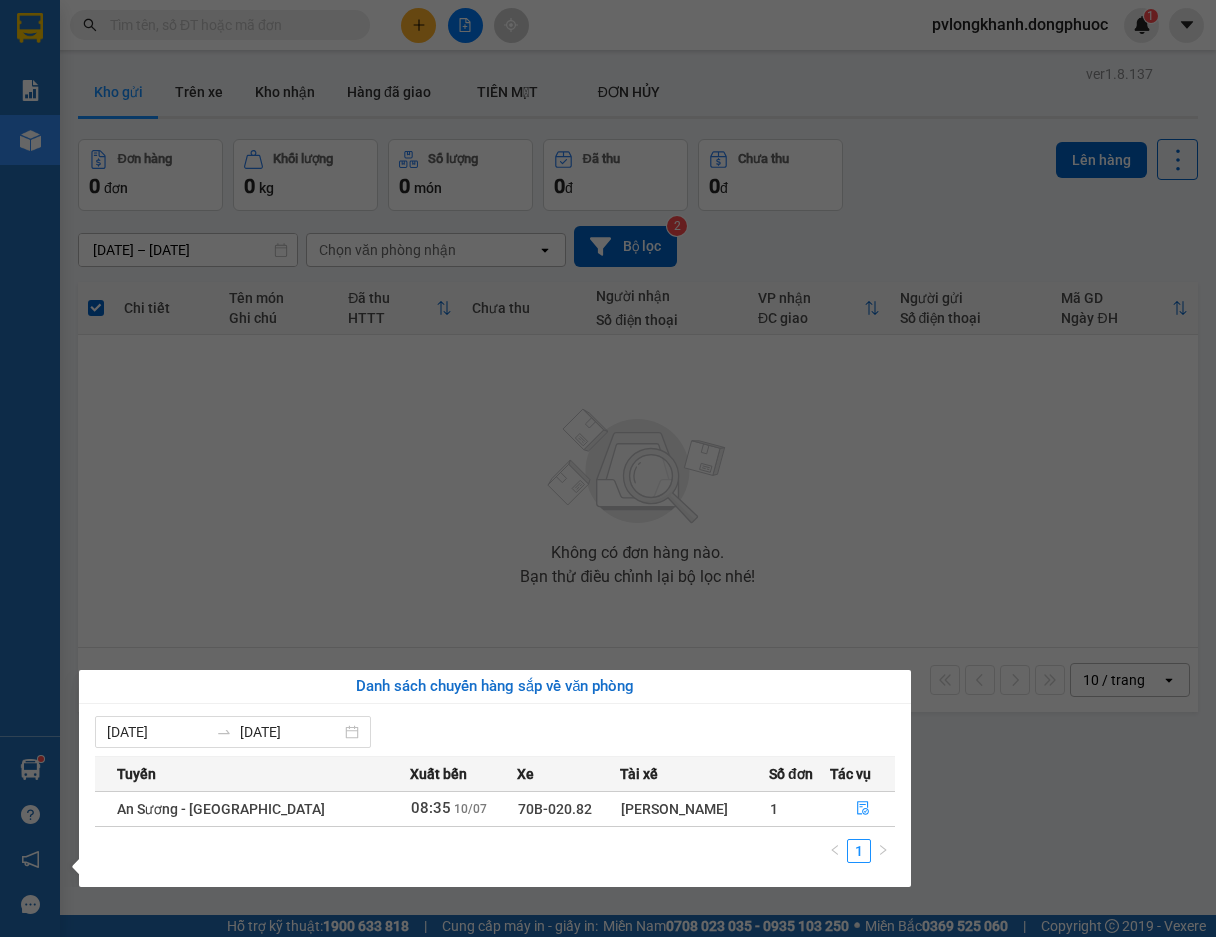 click on "Kết quả tìm kiếm ( 0 )  Bộ lọc  No Data pvlongkhanh.dongphuoc 1     Báo cáo Mẫu 1: Báo cáo dòng tiền  Mẫu 1: Báo cáo dòng tiền theo nhân viên Mẫu 1: Báo cáo dòng tiền theo nhân viên (VP) Mẫu 2: Doanh số tạo đơn theo Văn phòng, nhân viên - Trạm     Kho hàng mới Hàng sắp về Hướng dẫn sử dụng Giới thiệu Vexere, nhận hoa hồng Phản hồi Phần mềm hỗ trợ bạn tốt chứ? ver  1.8.137 Kho gửi Trên xe Kho nhận Hàng đã giao TIỀN MẶT  ĐƠN HỦY Đơn hàng 0 đơn Khối lượng 0 kg Số lượng 0 món Đã thu 0  đ Chưa thu 0  đ Lên hàng [DATE] – [DATE] Press the down arrow key to interact with the calendar and select a date. Press the escape button to close the calendar. Selected date range is from [DATE] to [DATE]. Chọn văn phòng nhận open Bộ lọc 2 Chi tiết Tên món Ghi chú Đã thu HTTT Chưa thu Người nhận Số điện thoại VP nhận ĐC giao Người gửi Mã GD" at bounding box center (608, 468) 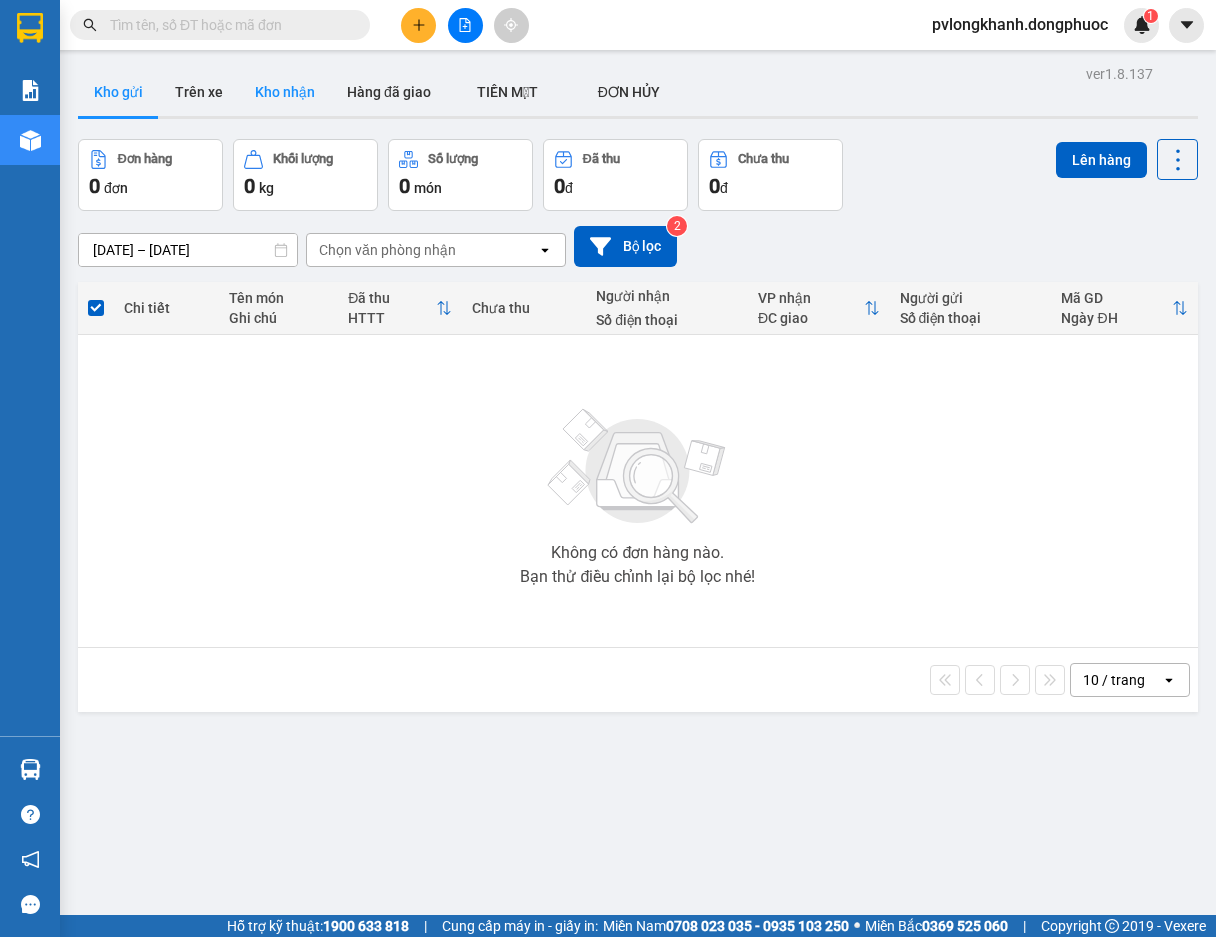 click on "Kho nhận" at bounding box center [285, 92] 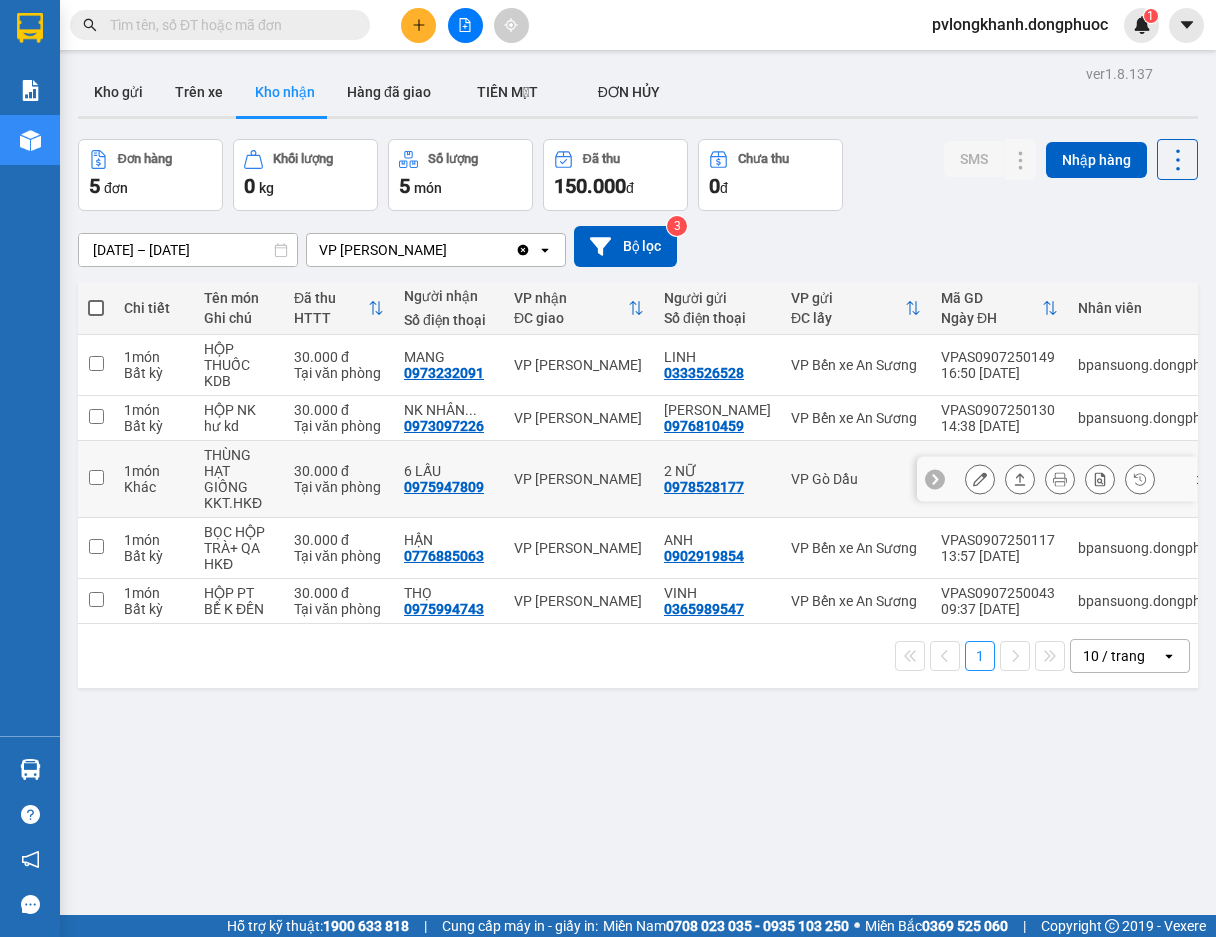 type 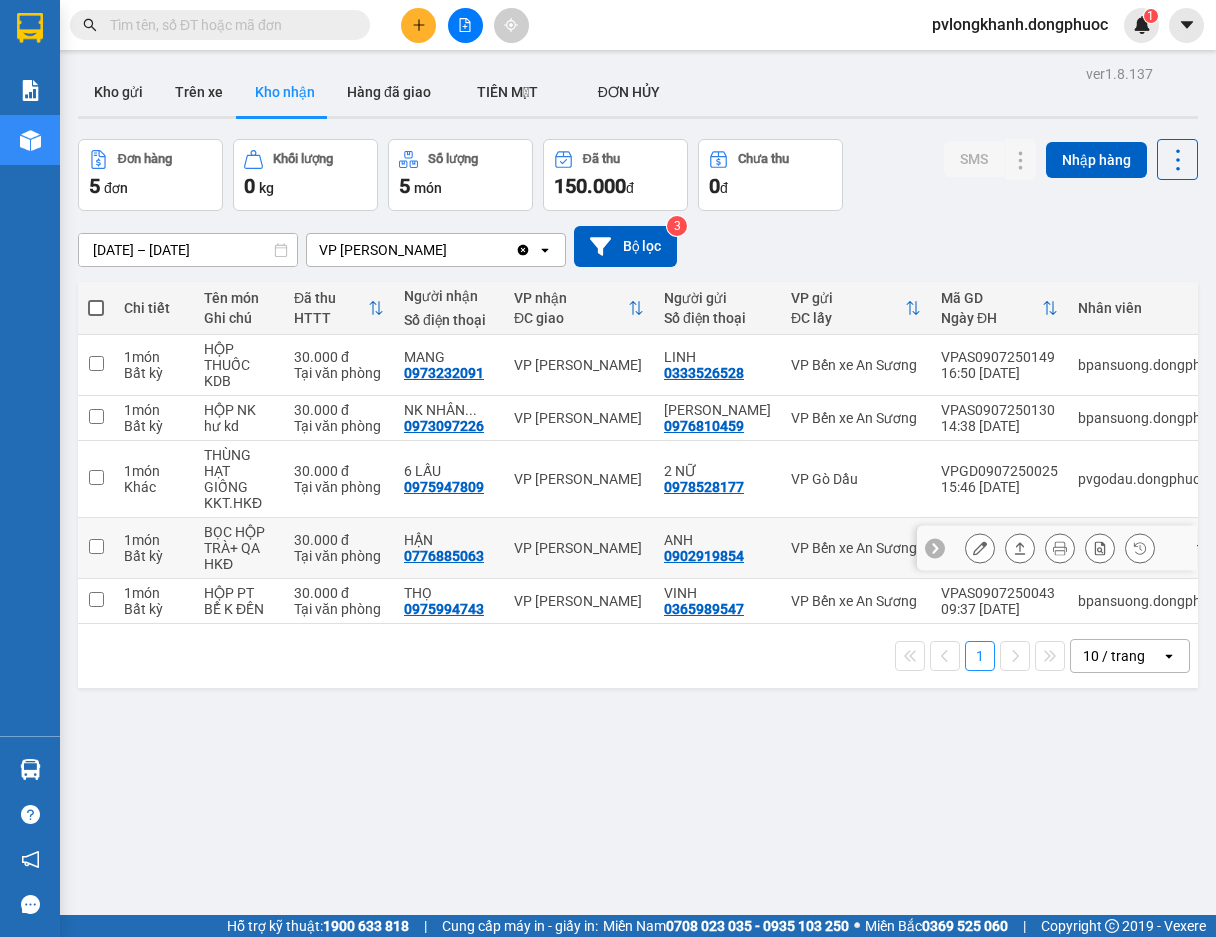 click on "Kho nhận" at bounding box center [285, 92] 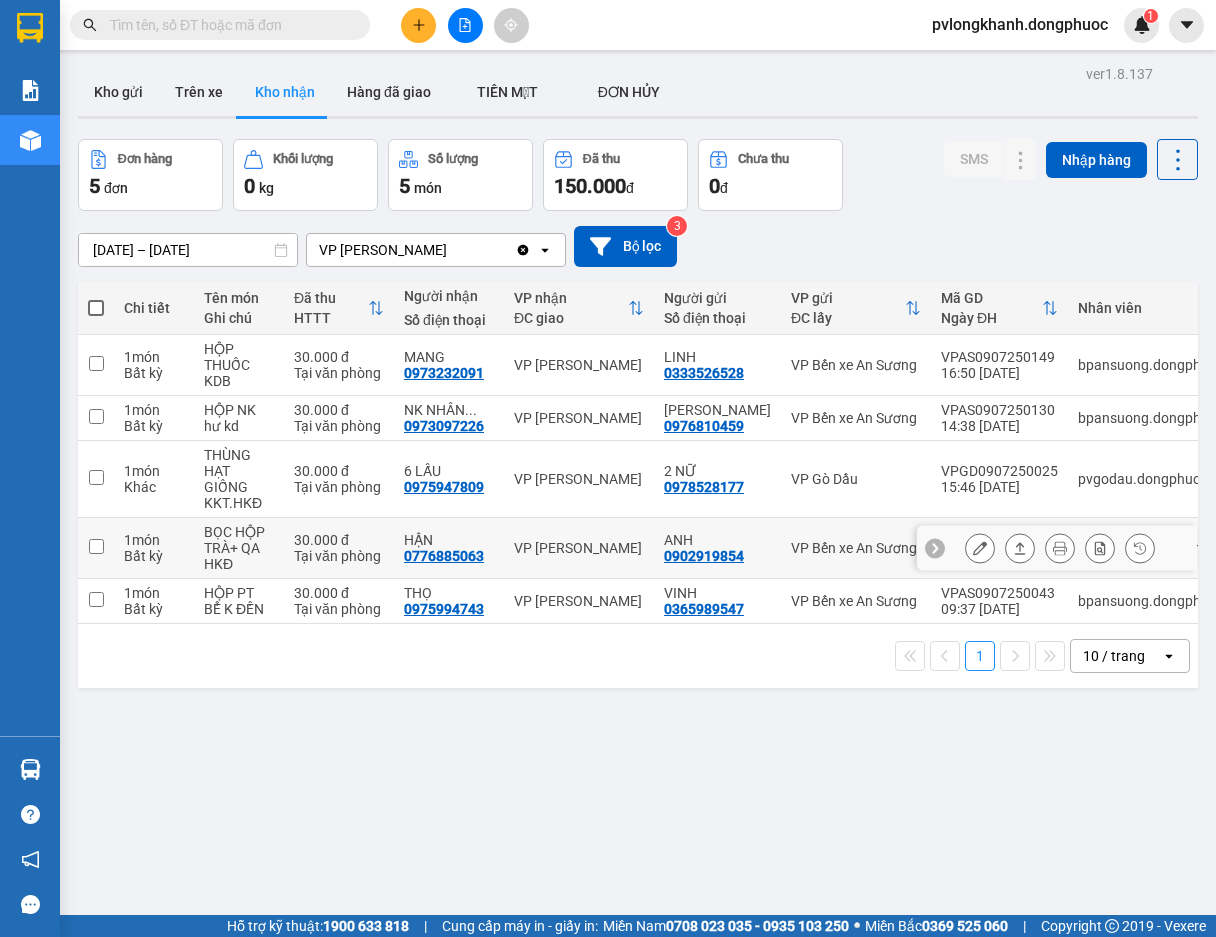 click on "Kho nhận" at bounding box center (285, 92) 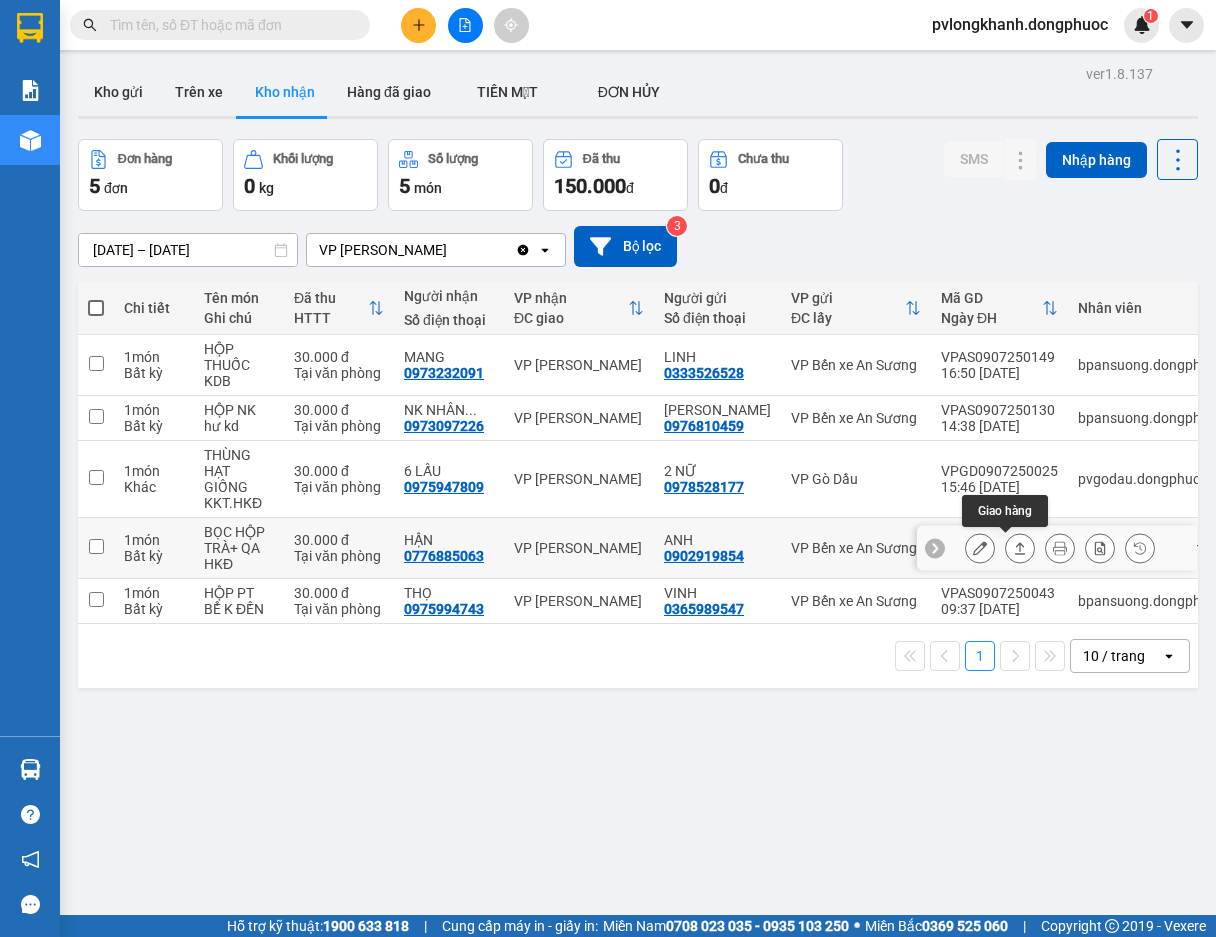 click 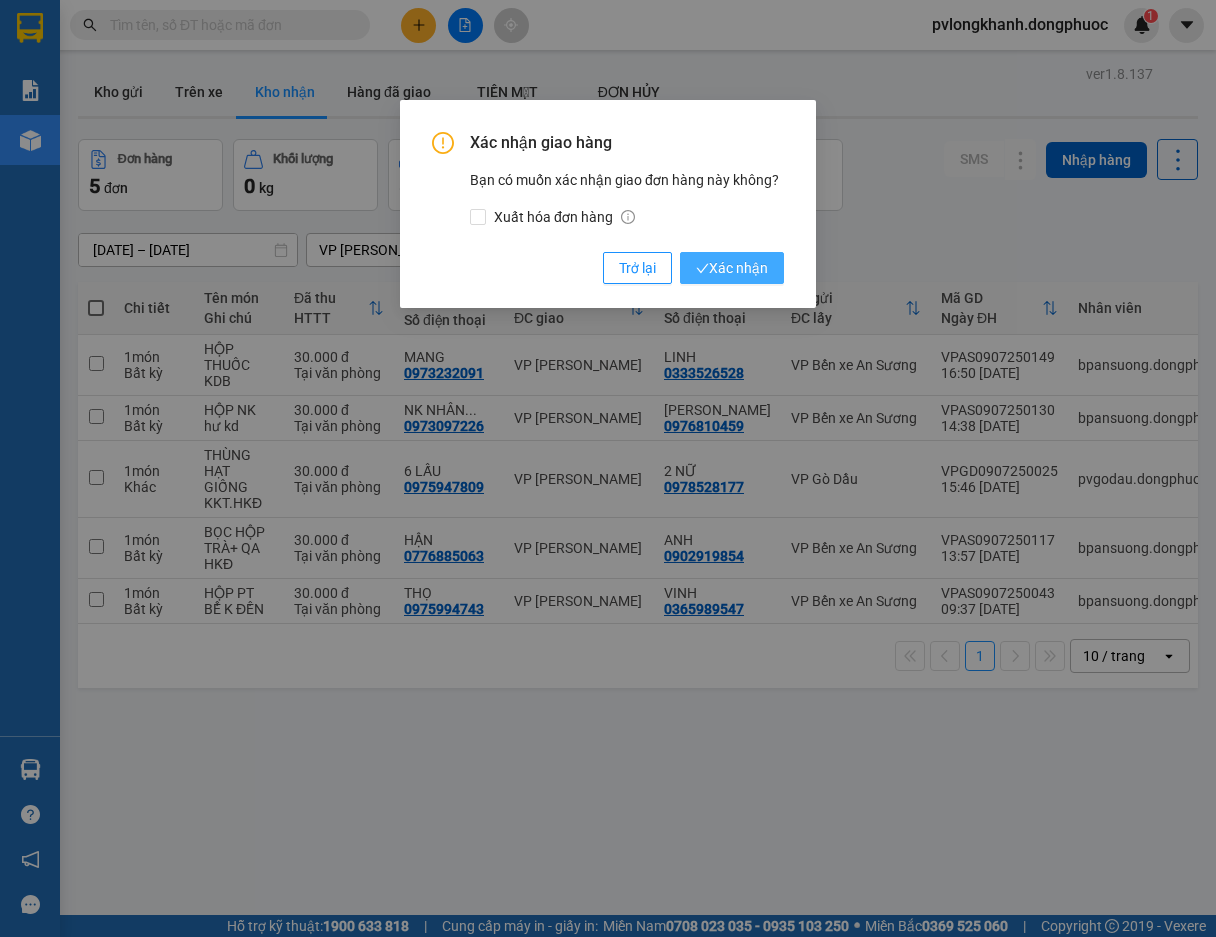 click on "Xác nhận" at bounding box center (732, 268) 